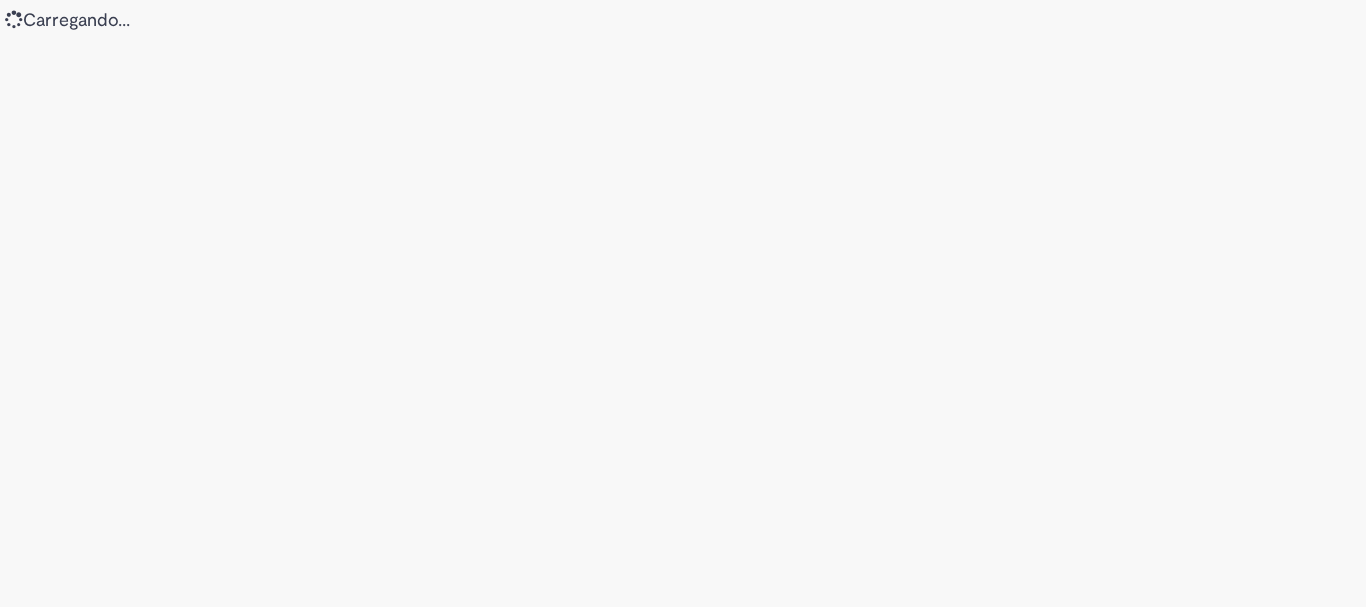 scroll, scrollTop: 0, scrollLeft: 0, axis: both 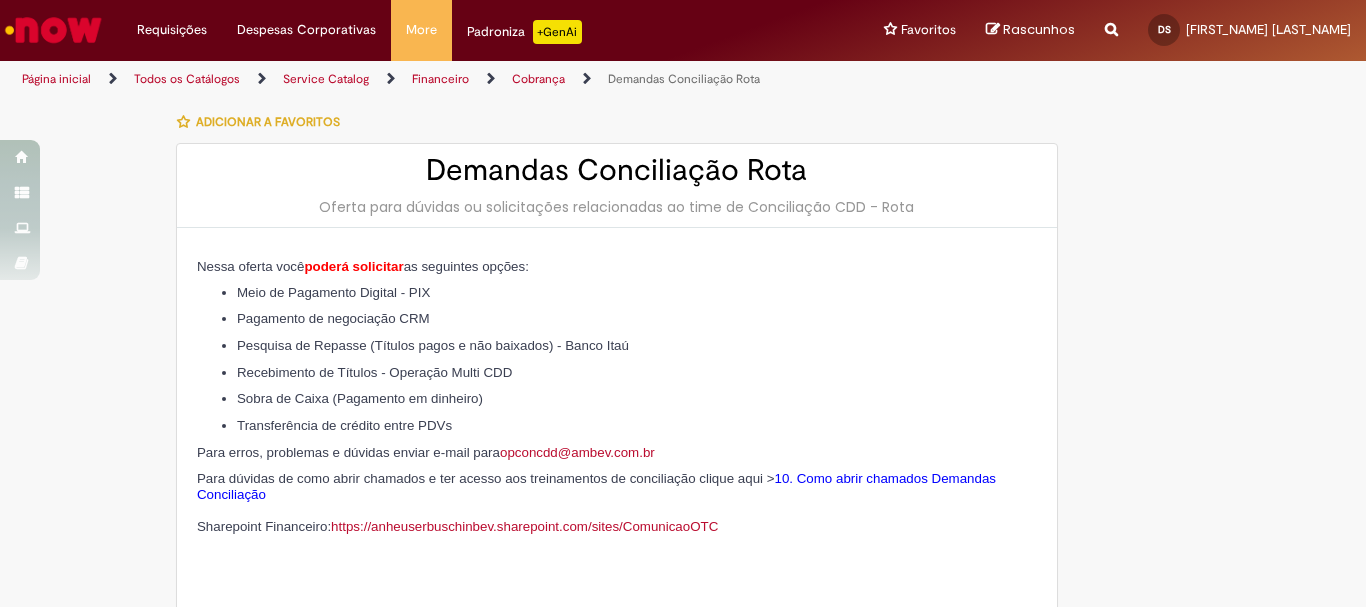 type on "**********" 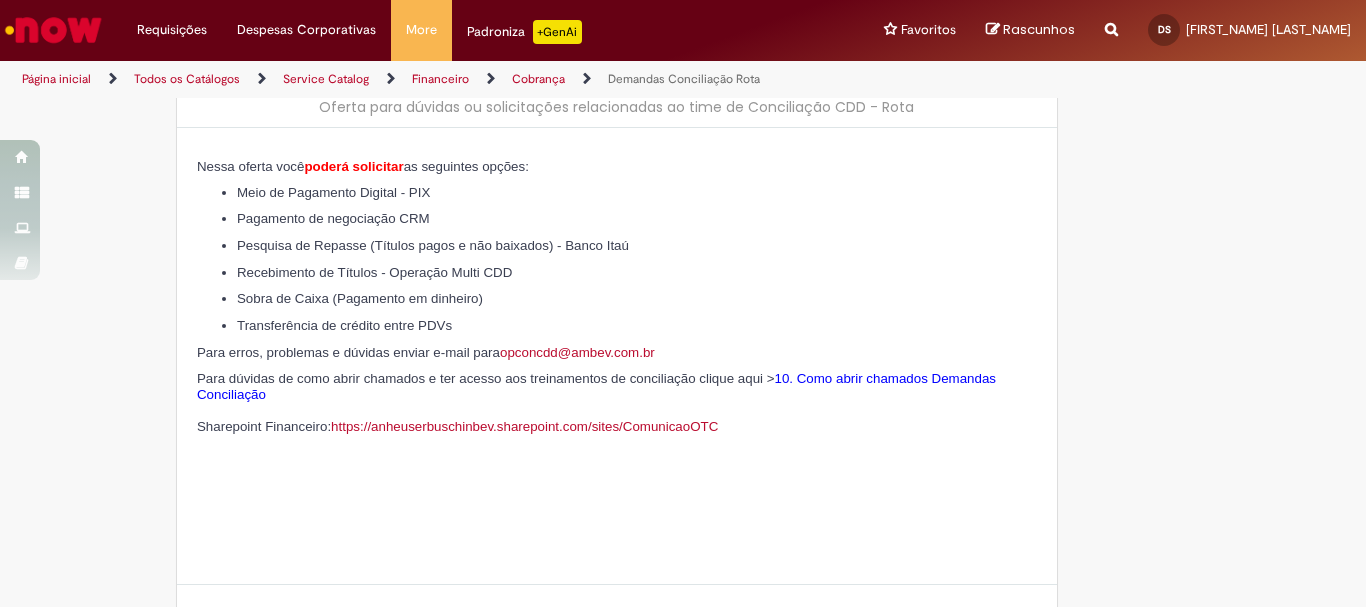 scroll, scrollTop: 0, scrollLeft: 0, axis: both 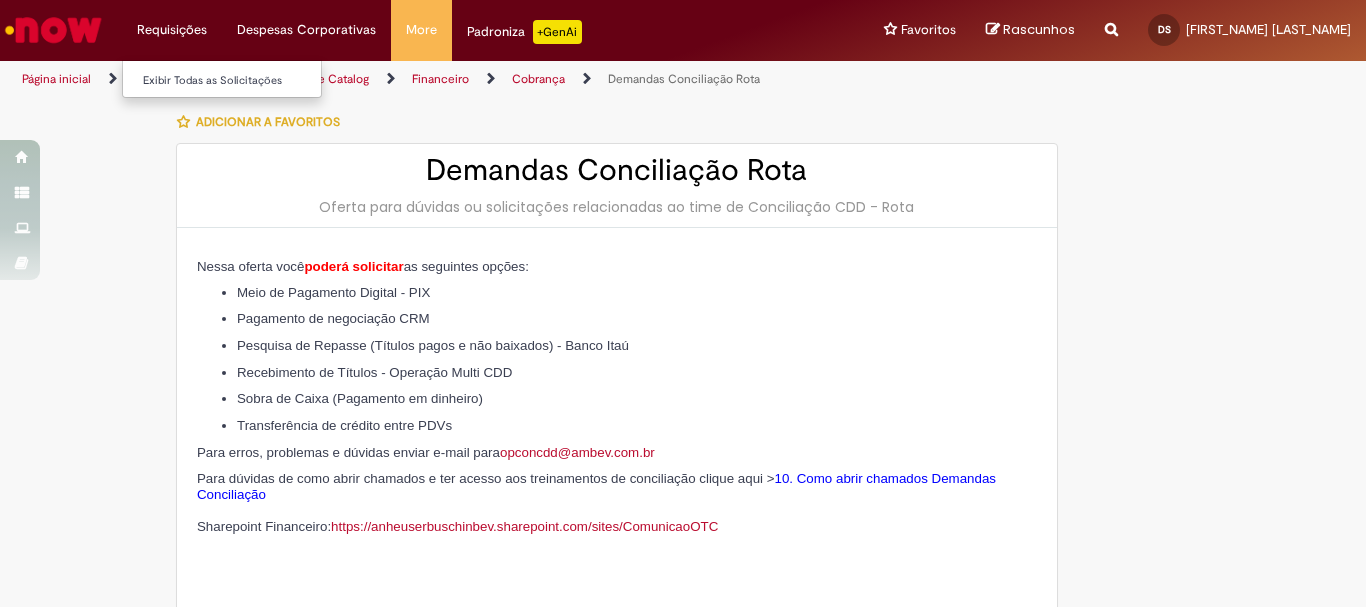 click on "Requisições
Exibir Todas as Solicitações" at bounding box center [172, 30] 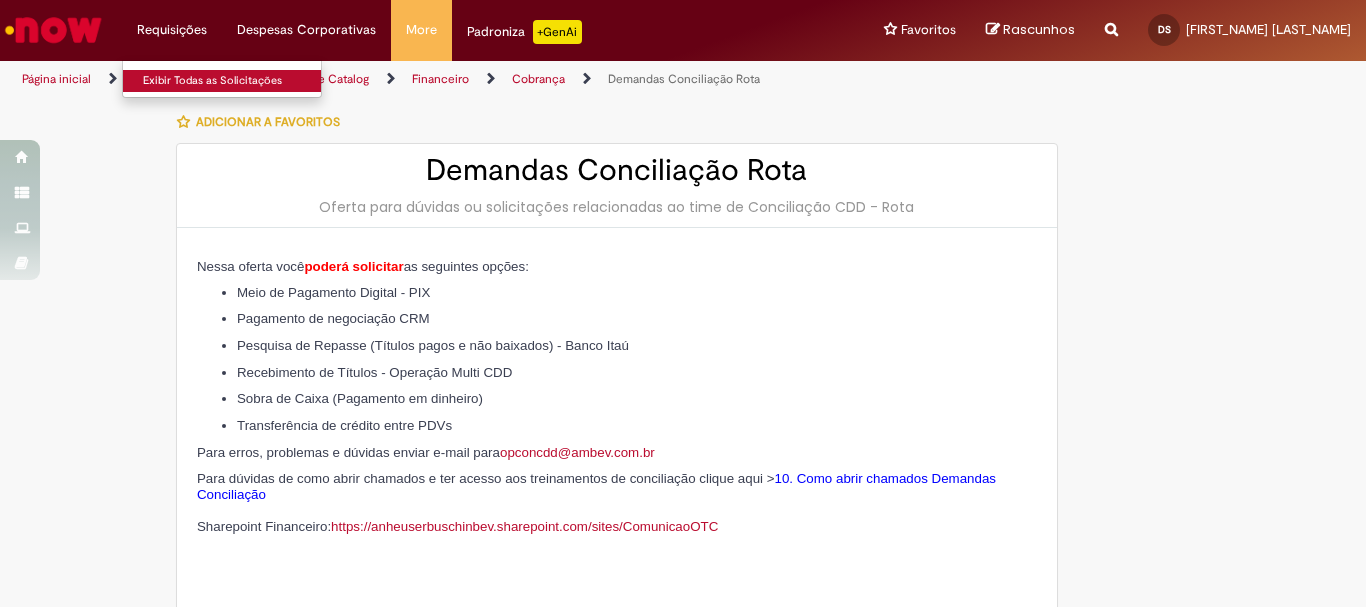 click on "Exibir Todas as Solicitações" at bounding box center (233, 81) 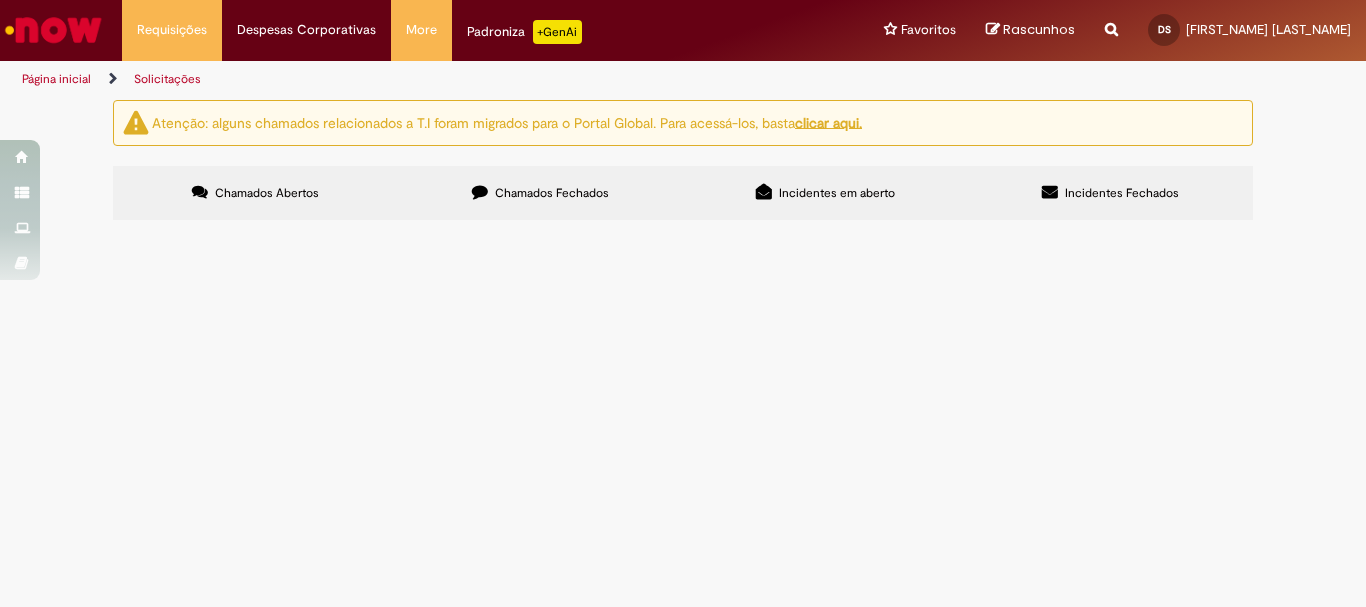 click on "Chamados Abertos" at bounding box center (267, 193) 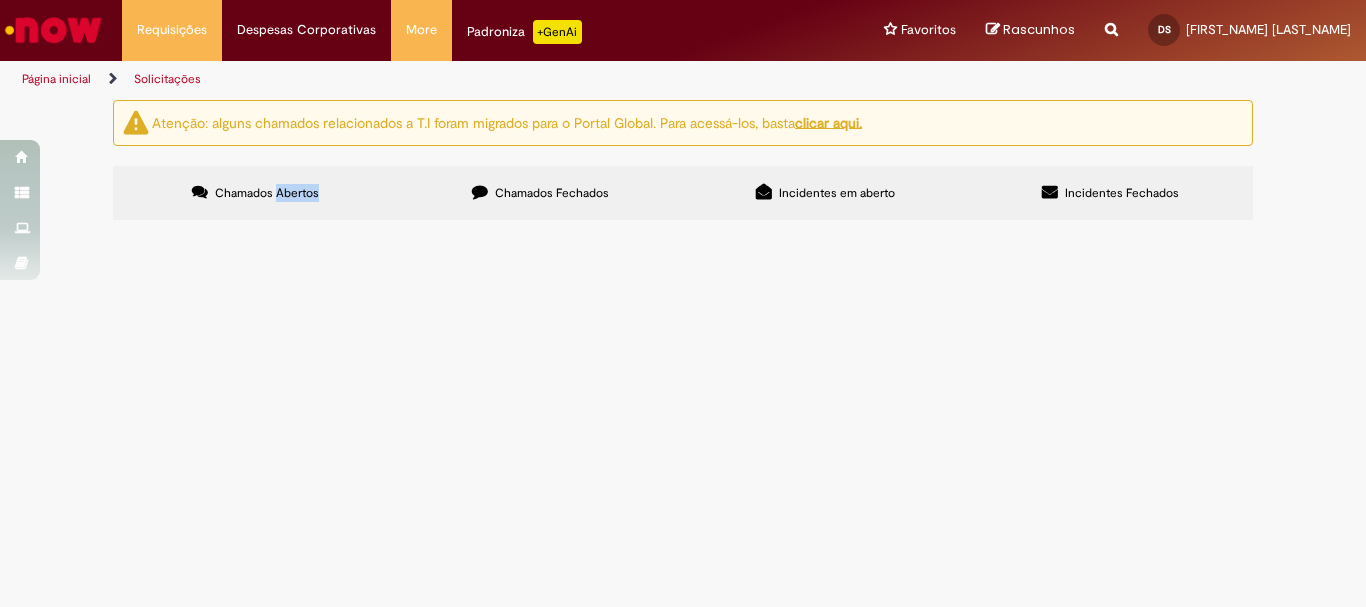 click on "Chamados Abertos" at bounding box center [267, 193] 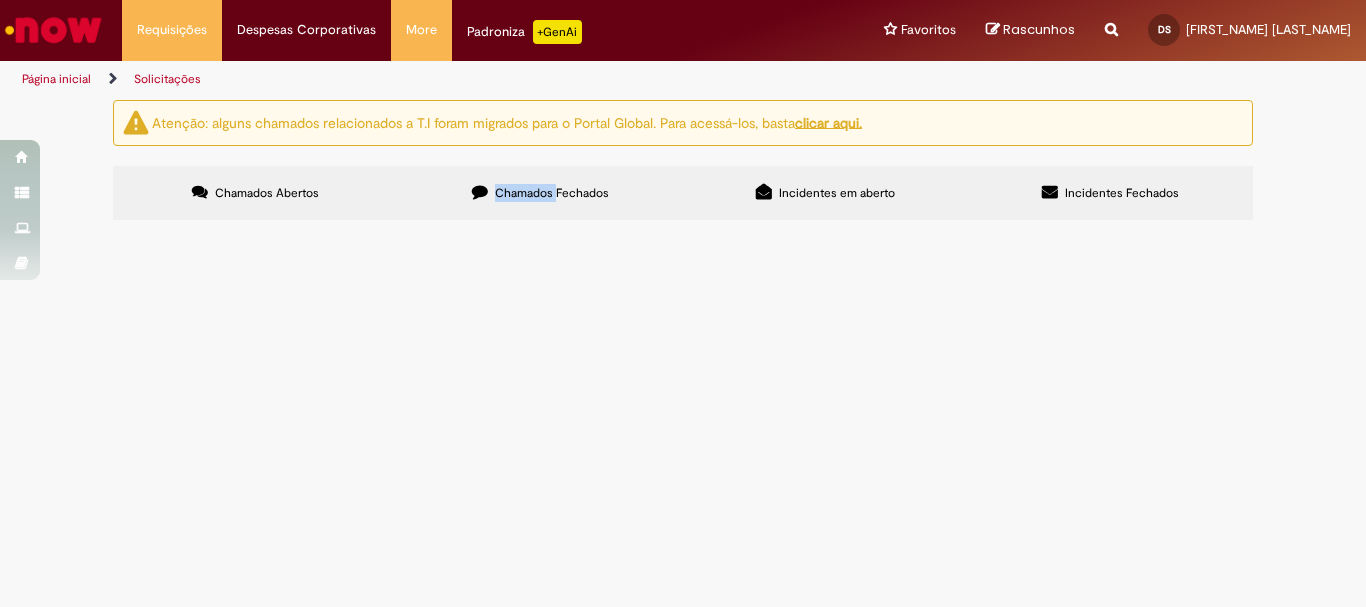 click on "Chamados Fechados" at bounding box center [540, 193] 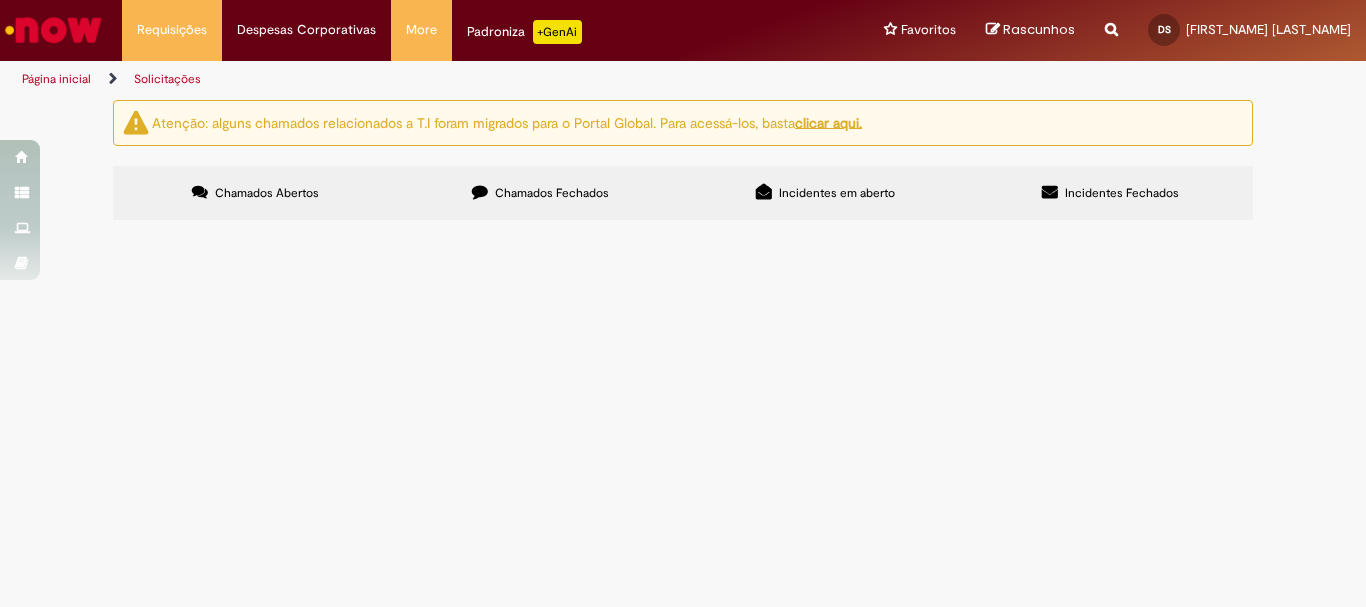 click on "Cliente realizou o pagamento do boleto porém ele continua em aberto no CRM, necessita conciliação." at bounding box center [0, 0] 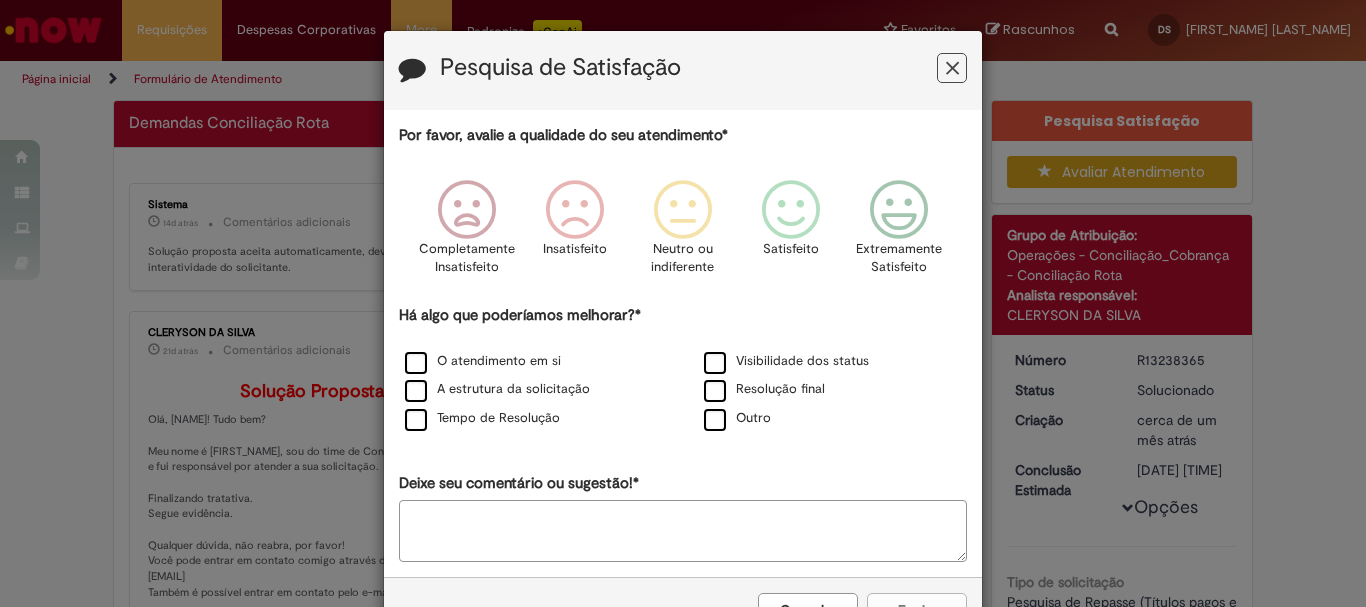 click at bounding box center [952, 68] 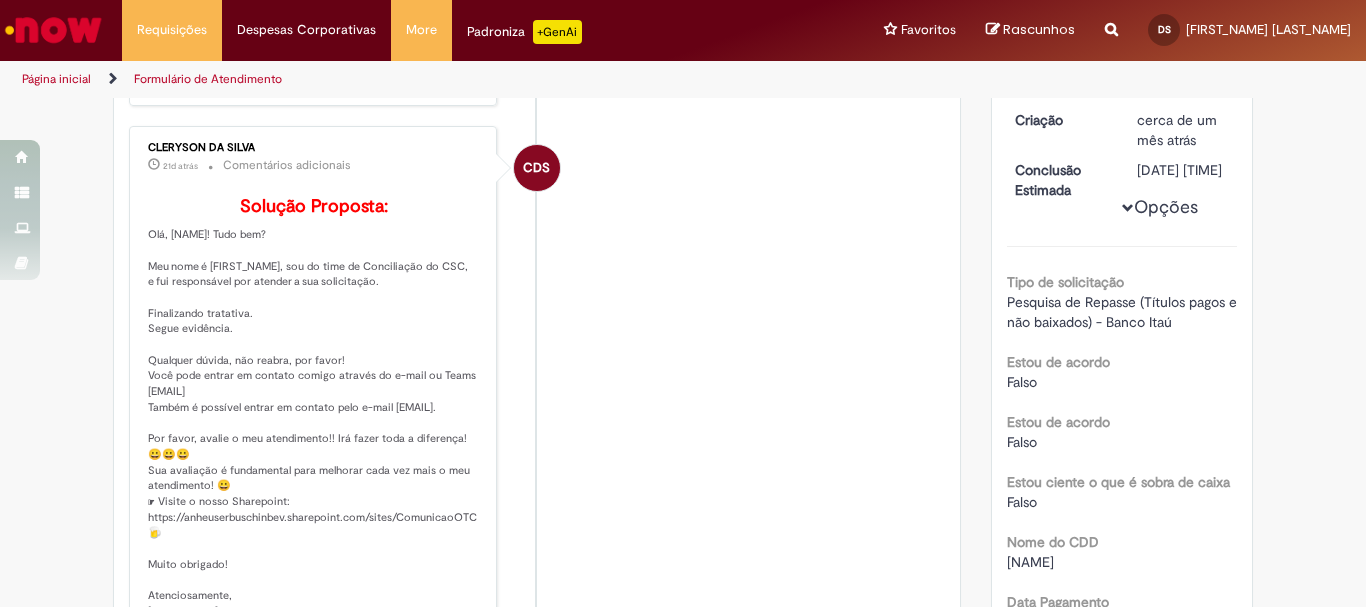 scroll, scrollTop: 0, scrollLeft: 0, axis: both 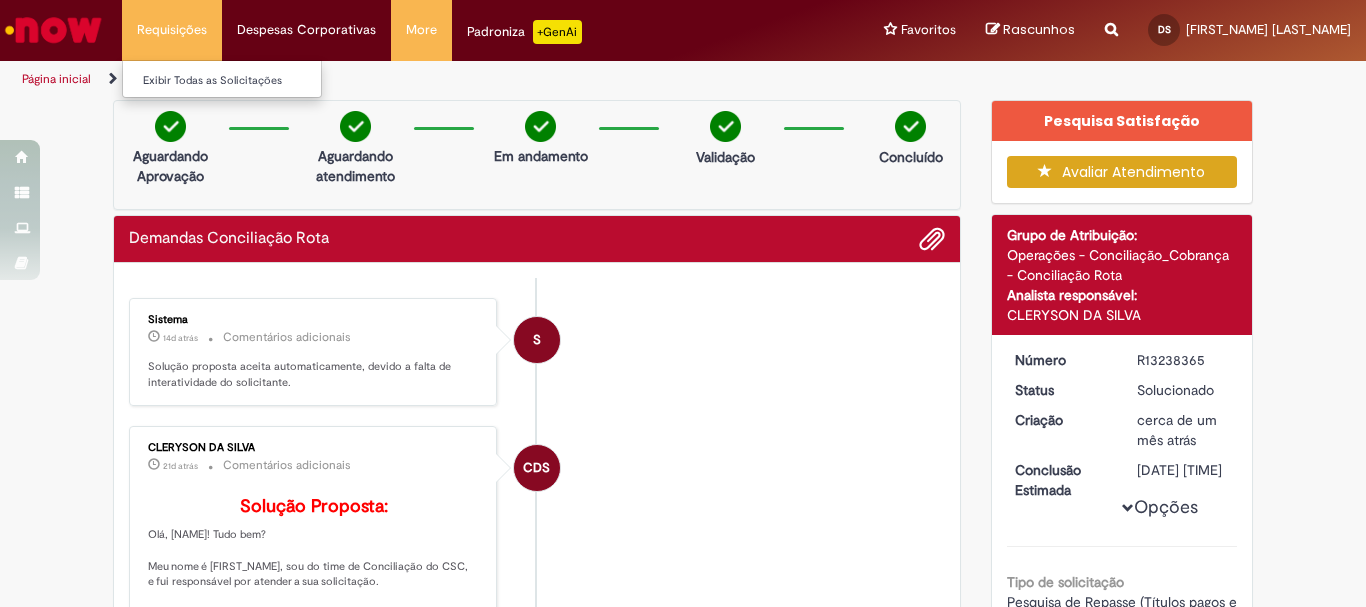 click on "Requisições
Exibir Todas as Solicitações" at bounding box center [172, 30] 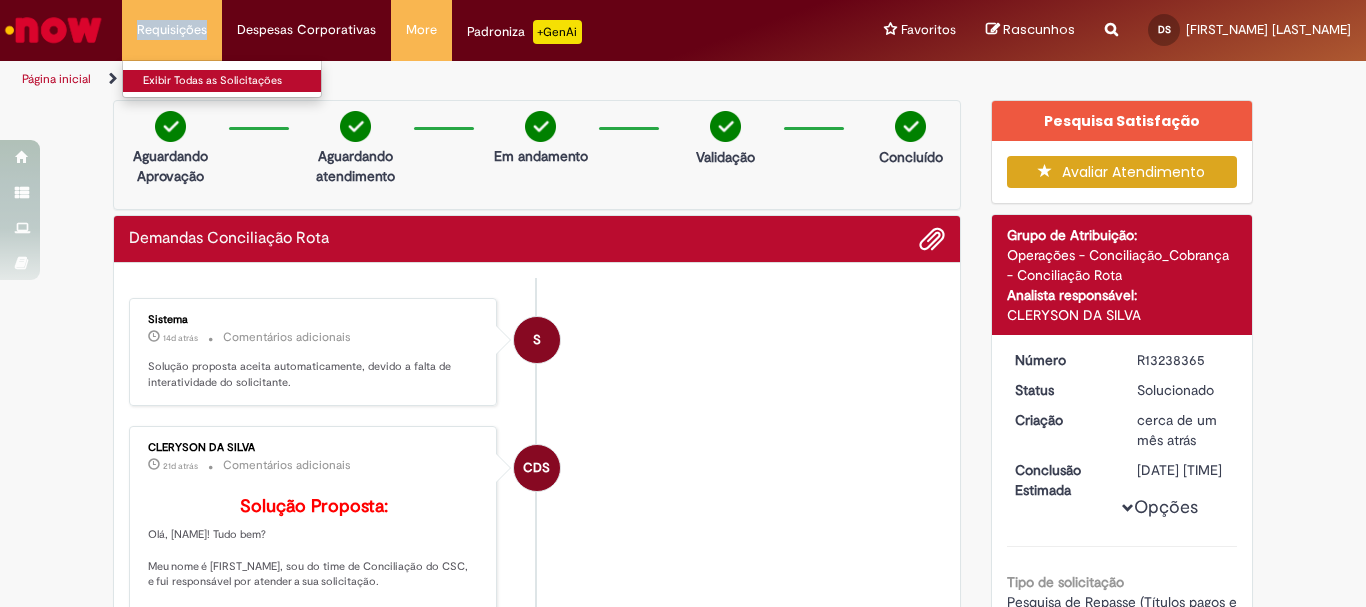click on "Exibir Todas as Solicitações" at bounding box center (233, 81) 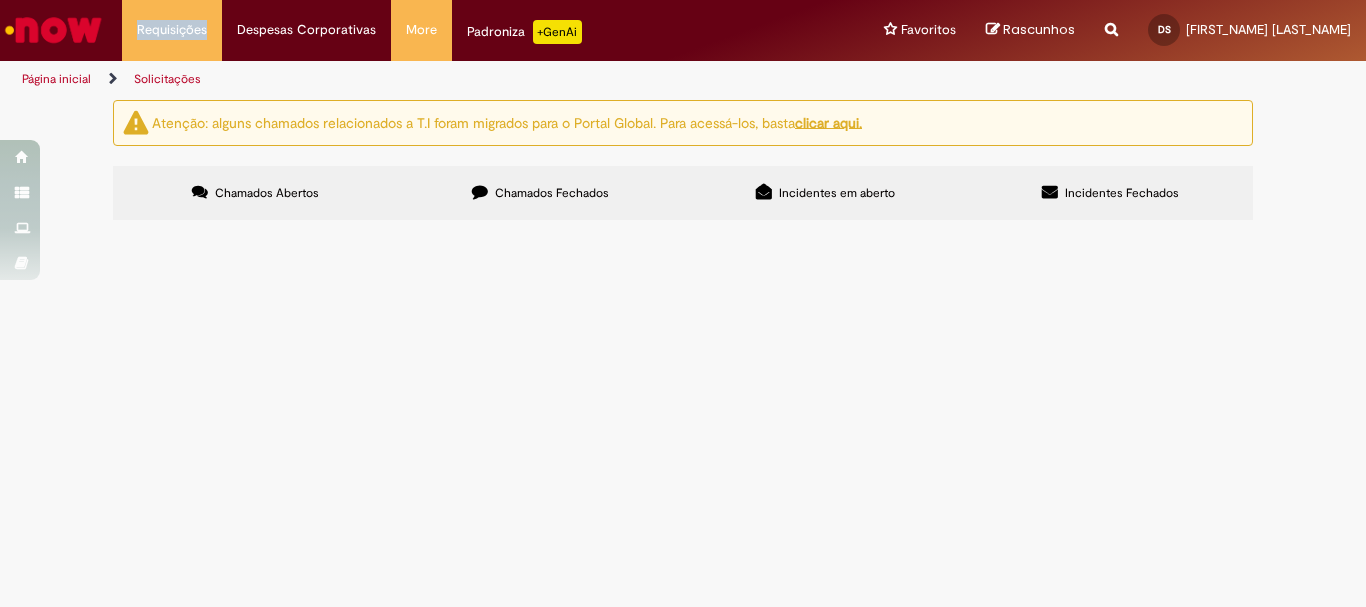 click on "Chamados Abertos     Chamados Fechados     Incidentes em aberto     Incidentes Fechados
Itens solicitados
Exportar como PDF Exportar como Excel Exportar como CSV
Itens solicitados
Não há registros em Item solicitado  usando este filtro
Itens solicitados
Exportar como PDF Exportar como Excel Exportar como CSV
Itens solicitados
Número
Oferta
Descrição
Fase
Status
Pesquisa Satisfação" at bounding box center [683, 166] 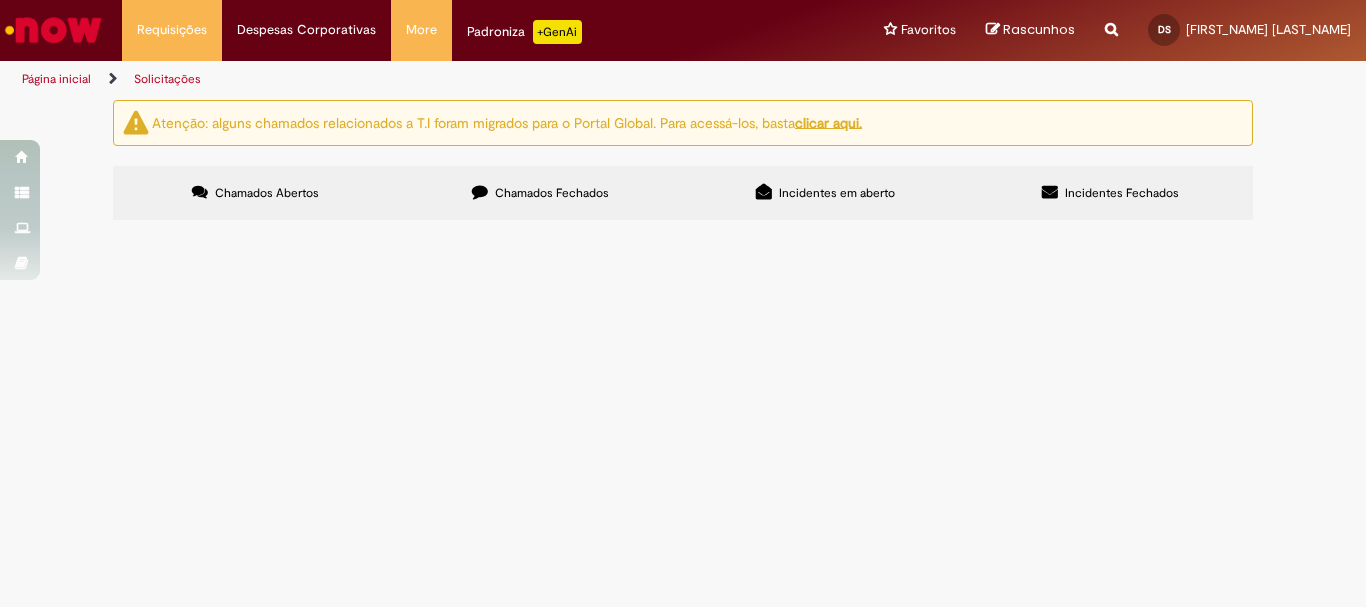 click on "Chamados Fechados" at bounding box center [540, 193] 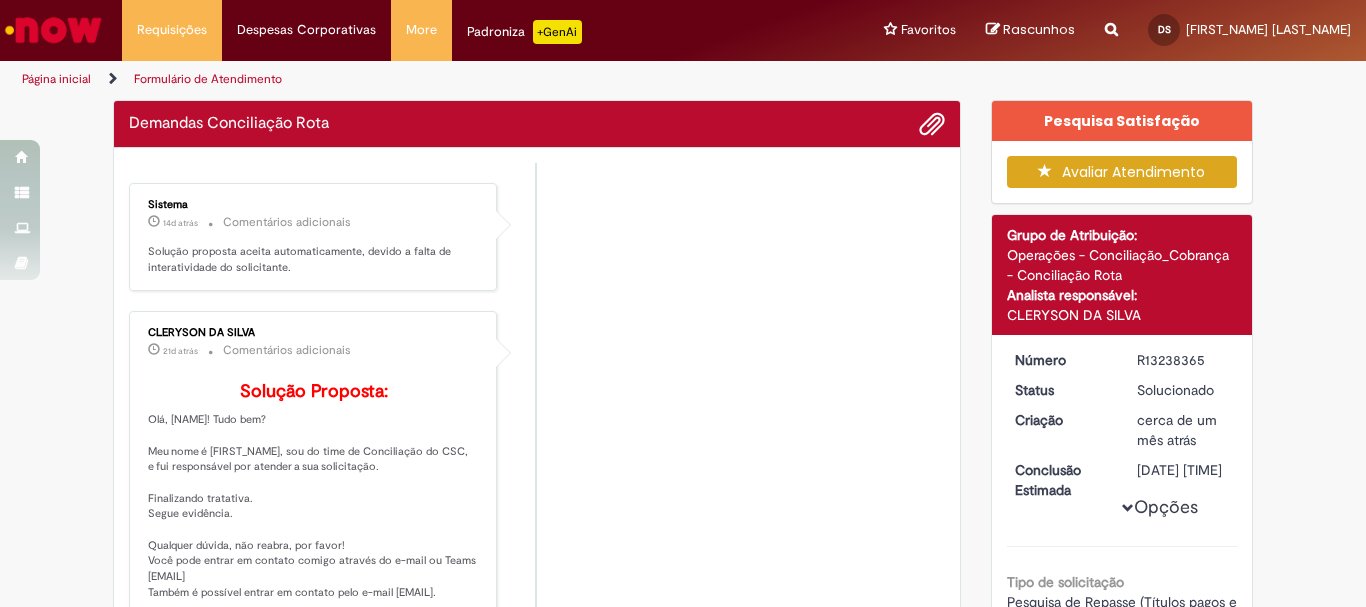 click at bounding box center [683, 303] 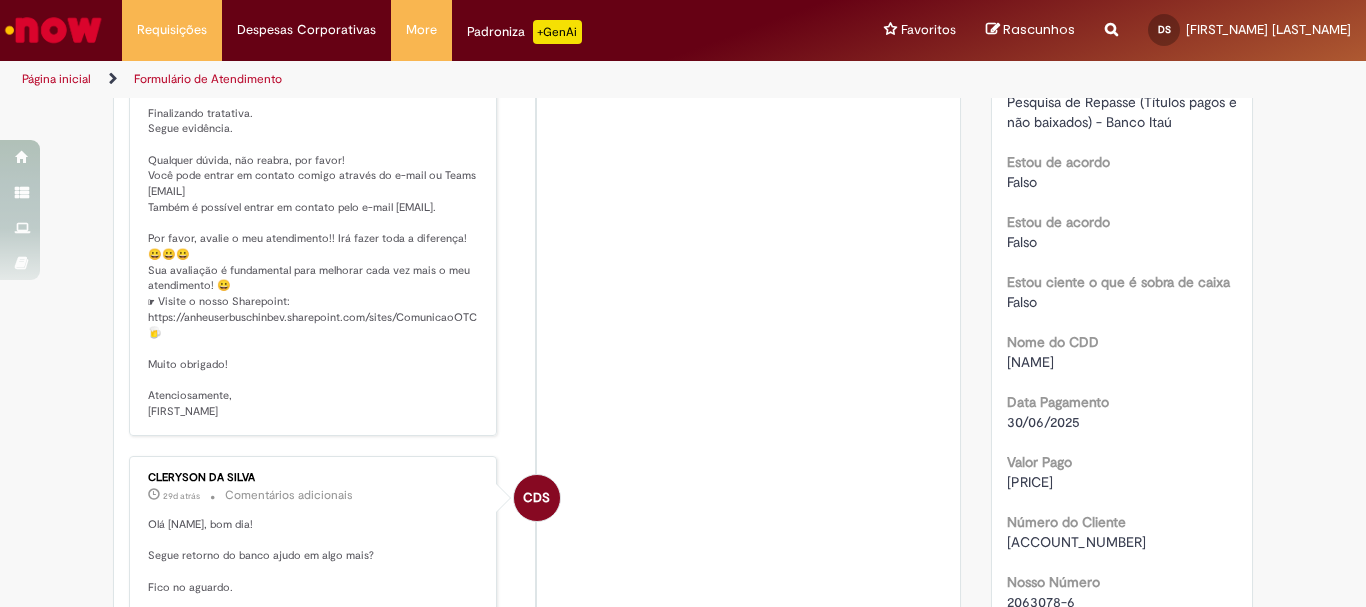 scroll, scrollTop: 600, scrollLeft: 0, axis: vertical 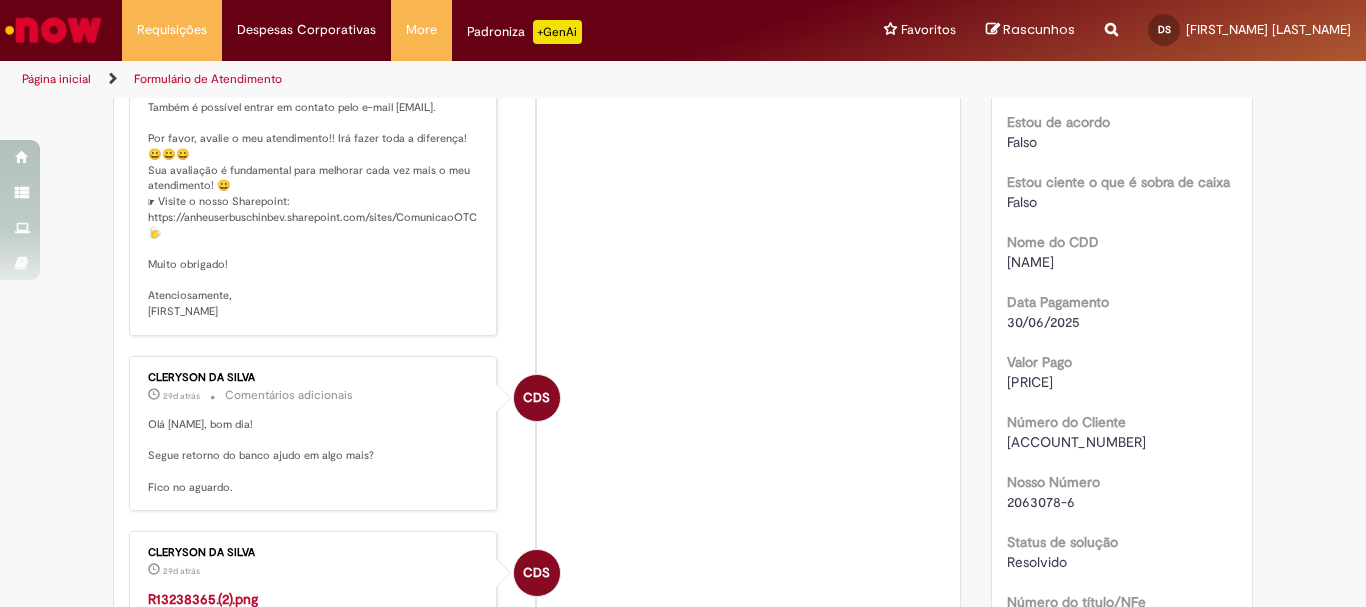 click on "Tipo de solicitação
Pesquisa de Repasse (Títulos pagos e não baixados) - Banco Itaú
Estou de acordo
Falso
Estou de acordo
Falso
Estou ciente o que é sobra de caixa
Falso
Nome do CDD
[NAME]
Data Pagamento
[DATE]
Valor Pago
[PRICE]
Número do Cliente
[ACCOUNT_NUMBER]
Nosso Número
[NUMBER]-[NUMBER]
Status de solução
Resolvido
Número do título/NFe
[NUMBER]
Descrição
Cliente realizou o pagamento do boleto porém ele continua em aberto no CRM, necessita conciliação.
Anexo Comprovante de Pagamento
COMPROVANTE.jpeg" at bounding box center [1122, 409] 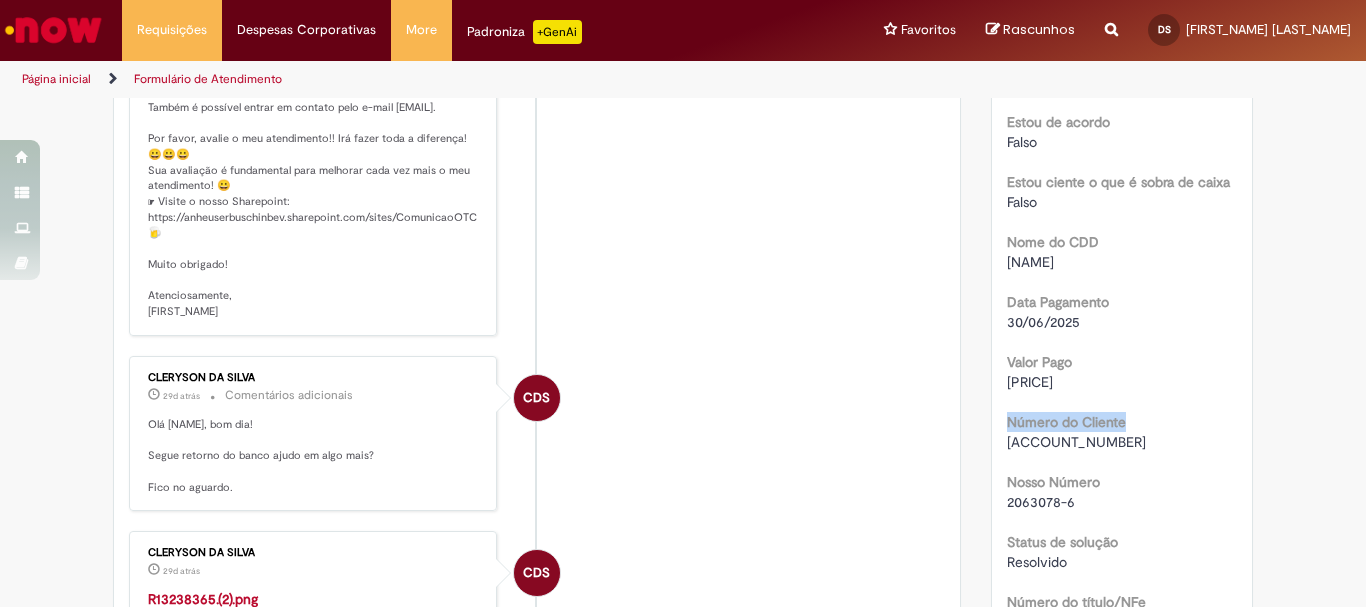 click on "Tipo de solicitação
Pesquisa de Repasse (Títulos pagos e não baixados) - Banco Itaú
Estou de acordo
Falso
Estou de acordo
Falso
Estou ciente o que é sobra de caixa
Falso
Nome do CDD
[NAME]
Data Pagamento
[DATE]
Valor Pago
[PRICE]
Número do Cliente
[ACCOUNT_NUMBER]
Nosso Número
[NUMBER]-[NUMBER]
Status de solução
Resolvido
Número do título/NFe
[NUMBER]
Descrição
Cliente realizou o pagamento do boleto porém ele continua em aberto no CRM, necessita conciliação.
Anexo Comprovante de Pagamento
COMPROVANTE.jpeg" at bounding box center (1122, 409) 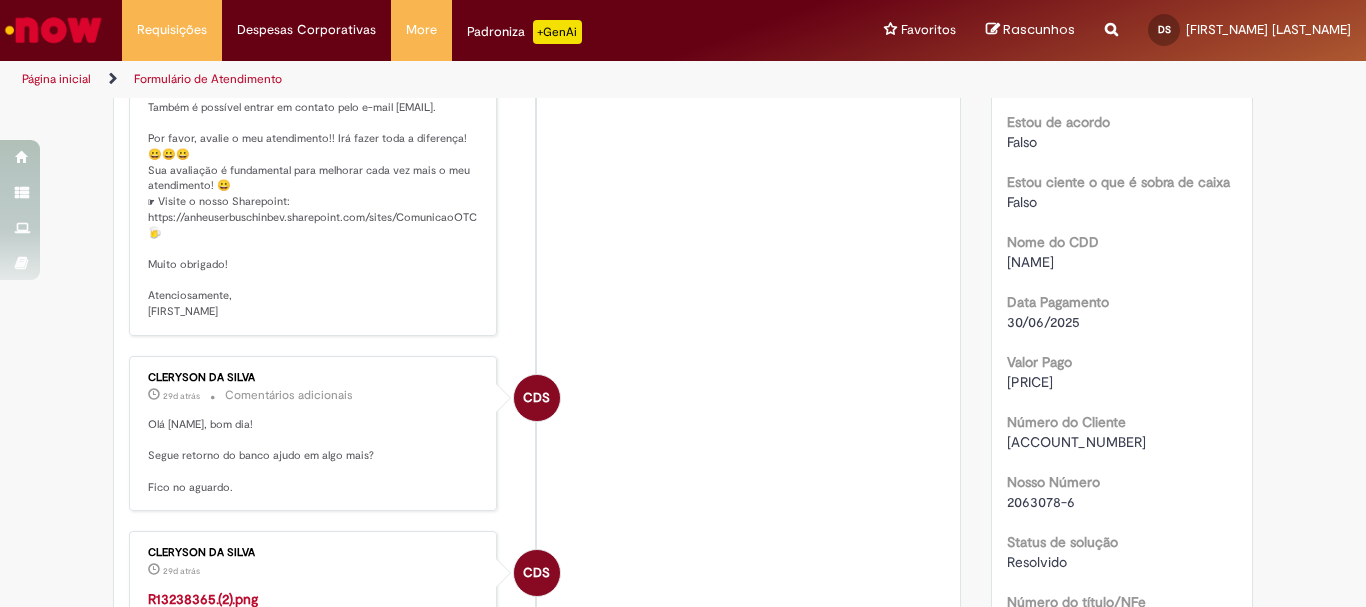 click on "[ACCOUNT_NUMBER]" at bounding box center (1122, 442) 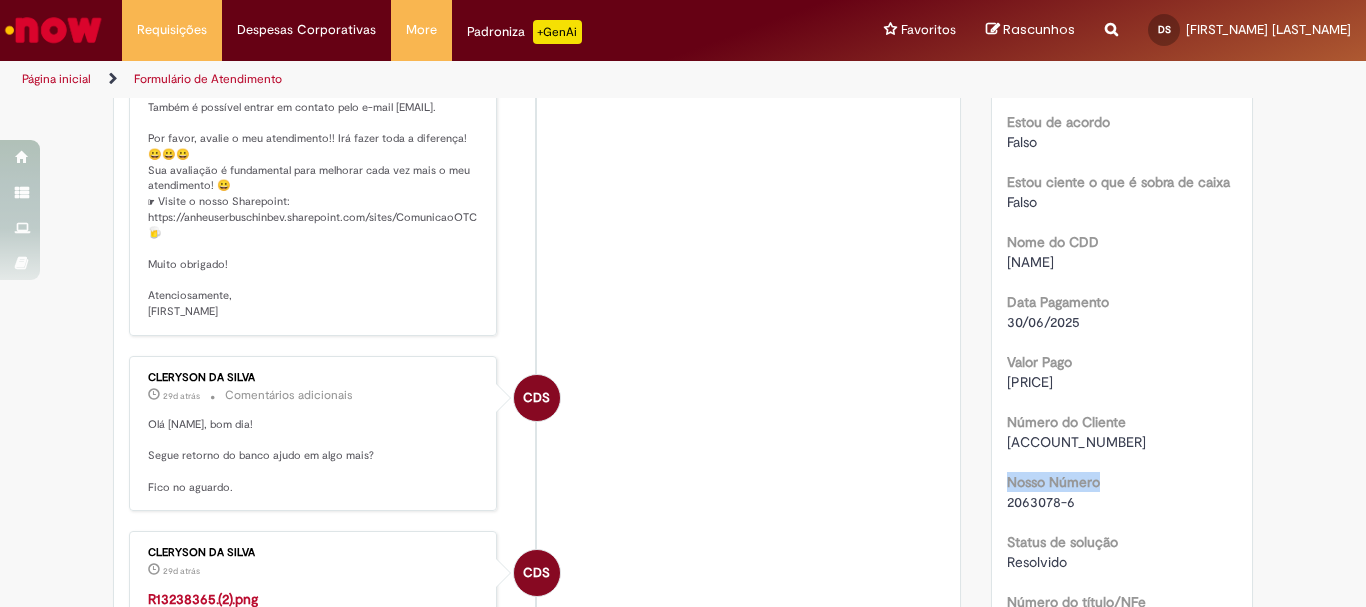 click on "Tipo de solicitação
Pesquisa de Repasse (Títulos pagos e não baixados) - Banco Itaú
Estou de acordo
Falso
Estou de acordo
Falso
Estou ciente o que é sobra de caixa
Falso
Nome do CDD
[NAME]
Data Pagamento
[DATE]
Valor Pago
[PRICE]
Número do Cliente
[ACCOUNT_NUMBER]
Nosso Número
[NUMBER]-[NUMBER]
Status de solução
Resolvido
Número do título/NFe
[NUMBER]
Descrição
Cliente realizou o pagamento do boleto porém ele continua em aberto no CRM, necessita conciliação.
Anexo Comprovante de Pagamento
COMPROVANTE.jpeg" at bounding box center (1122, 409) 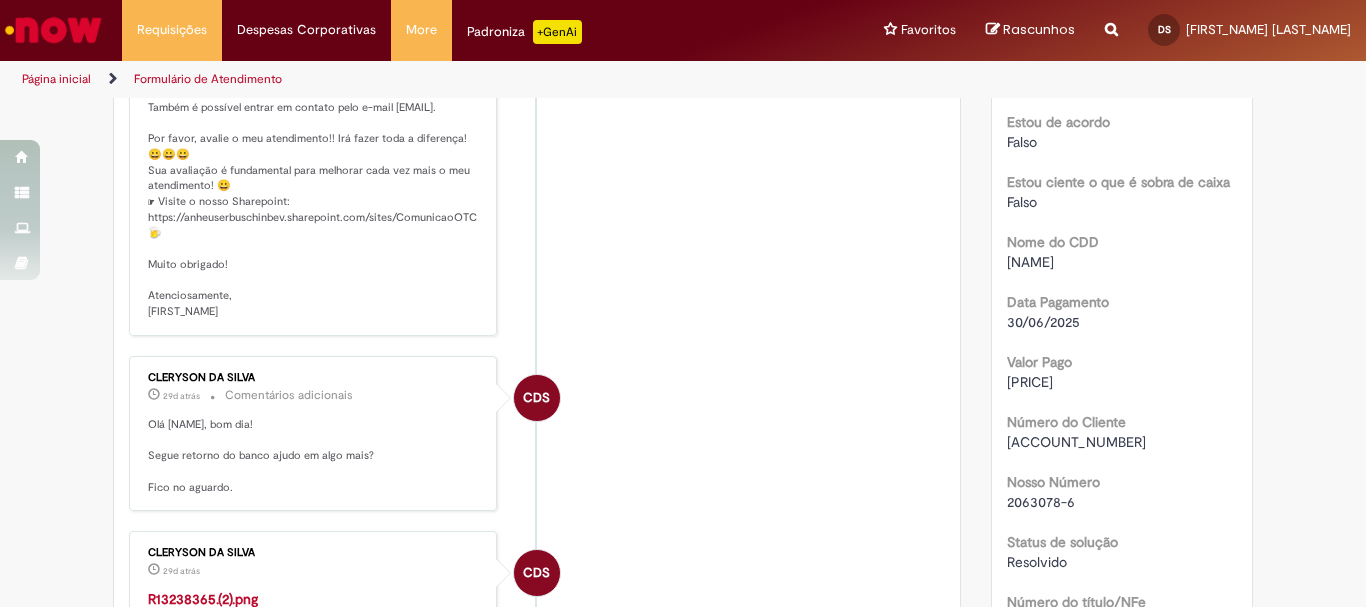 click on "[ACCOUNT_NUMBER]" at bounding box center [1076, 442] 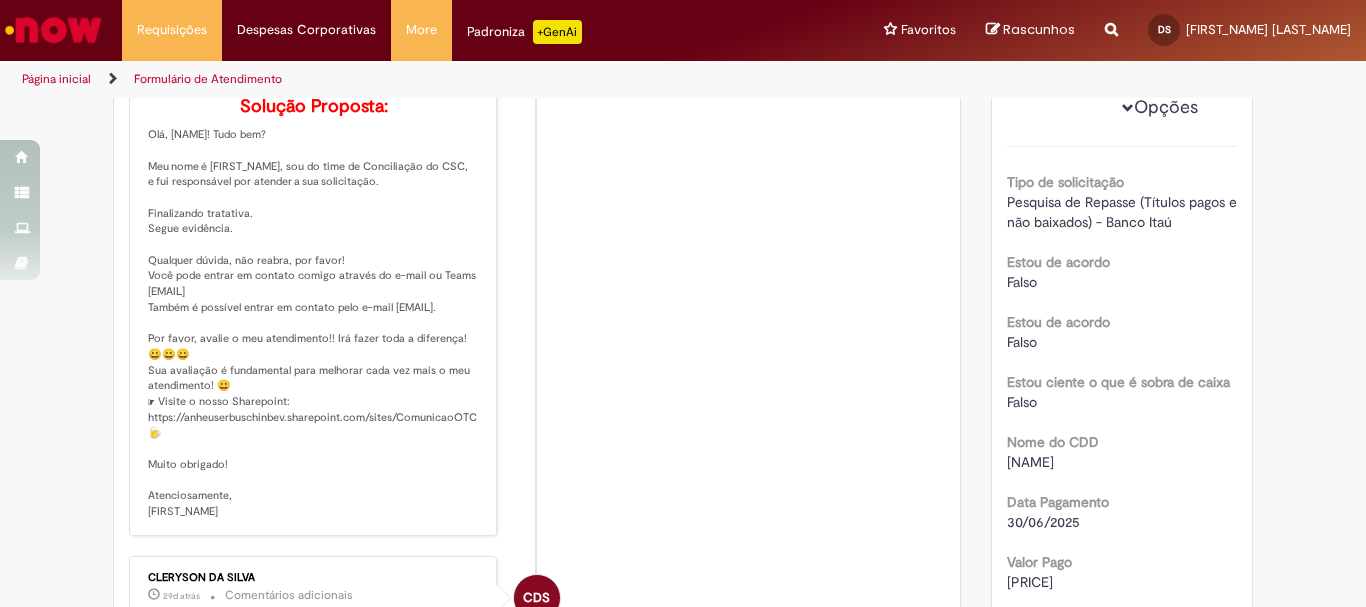 scroll, scrollTop: 200, scrollLeft: 0, axis: vertical 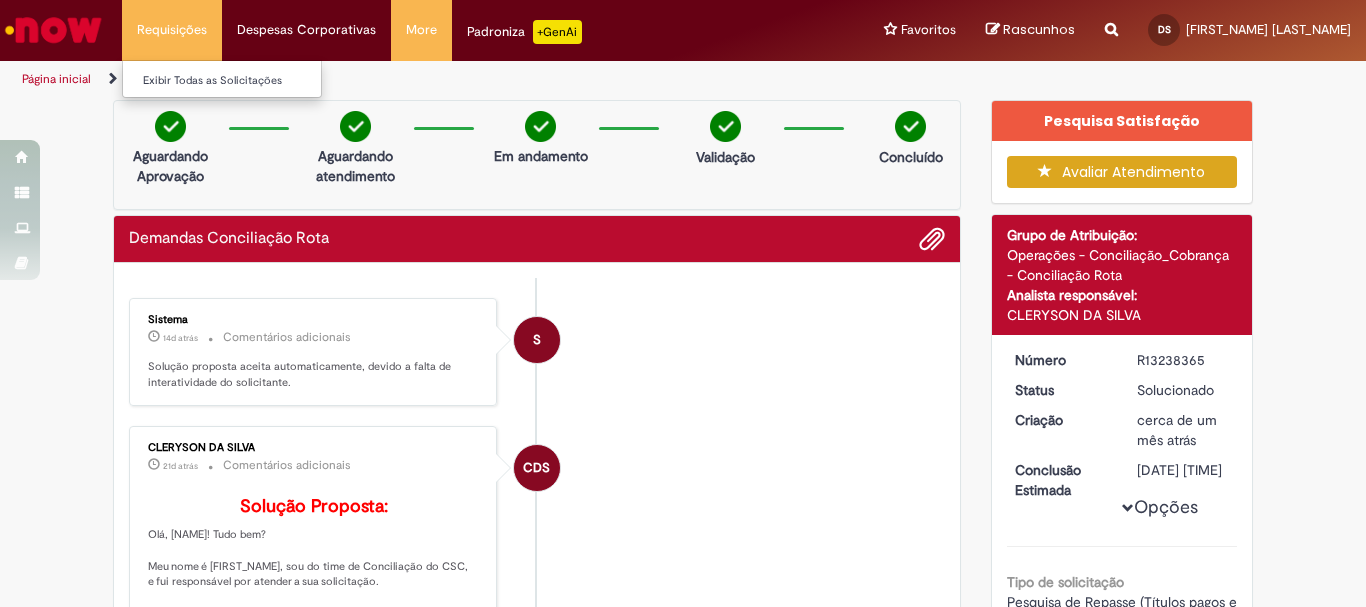 click on "Requisições
Exibir Todas as Solicitações" at bounding box center (172, 30) 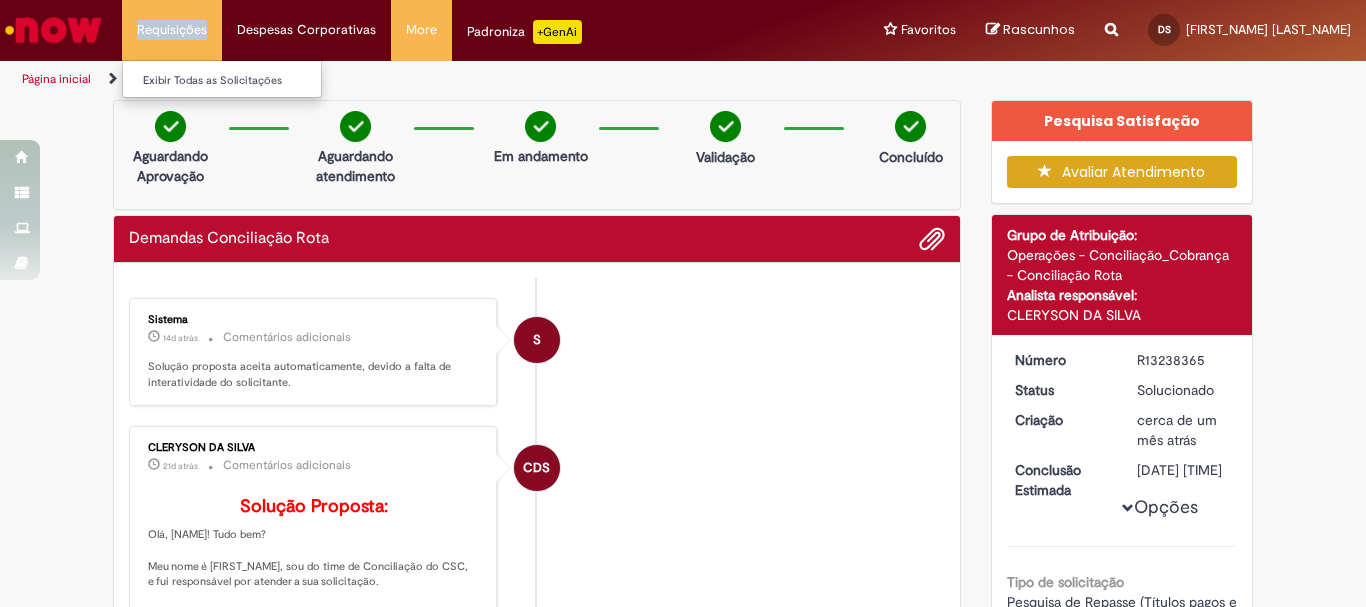 click on "Exibir Todas as Solicitações" at bounding box center [222, 79] 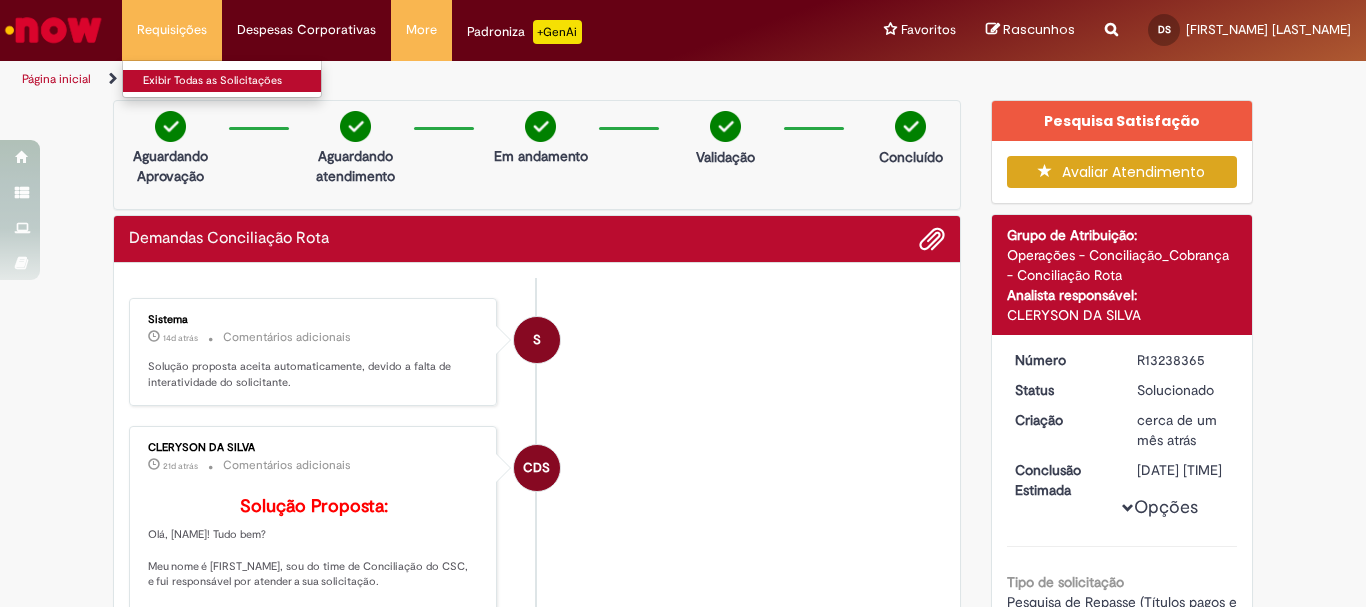 click on "Exibir Todas as Solicitações" at bounding box center [233, 81] 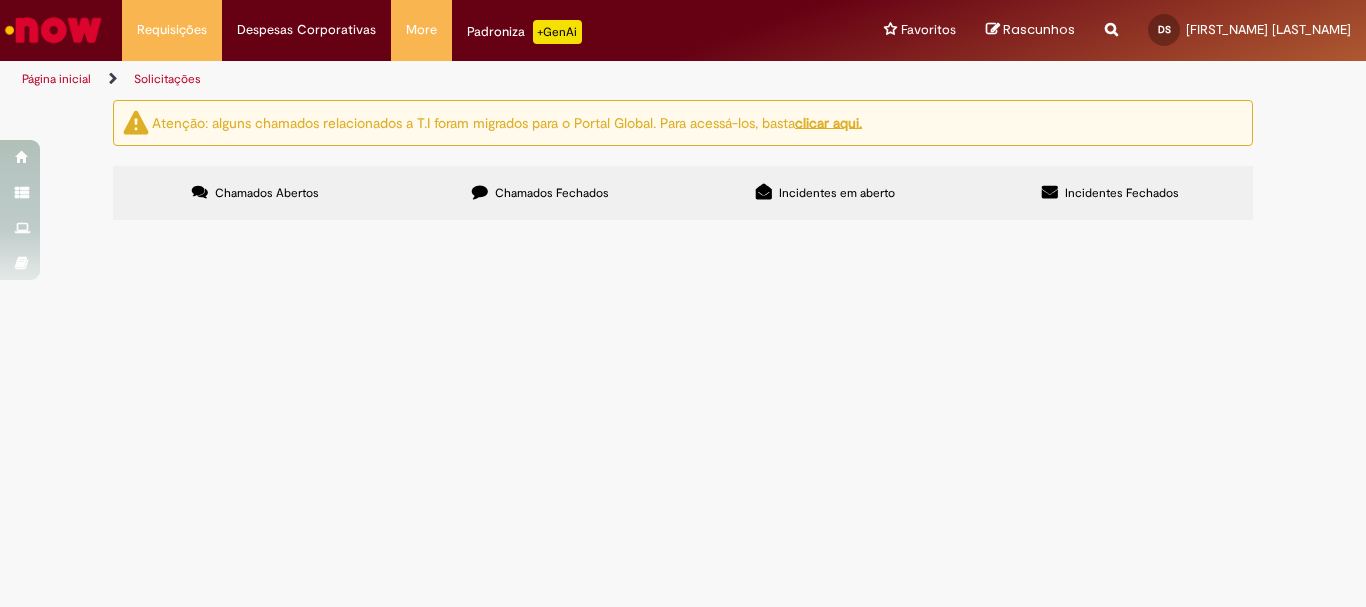 click on "Chamados Fechados" at bounding box center (540, 193) 